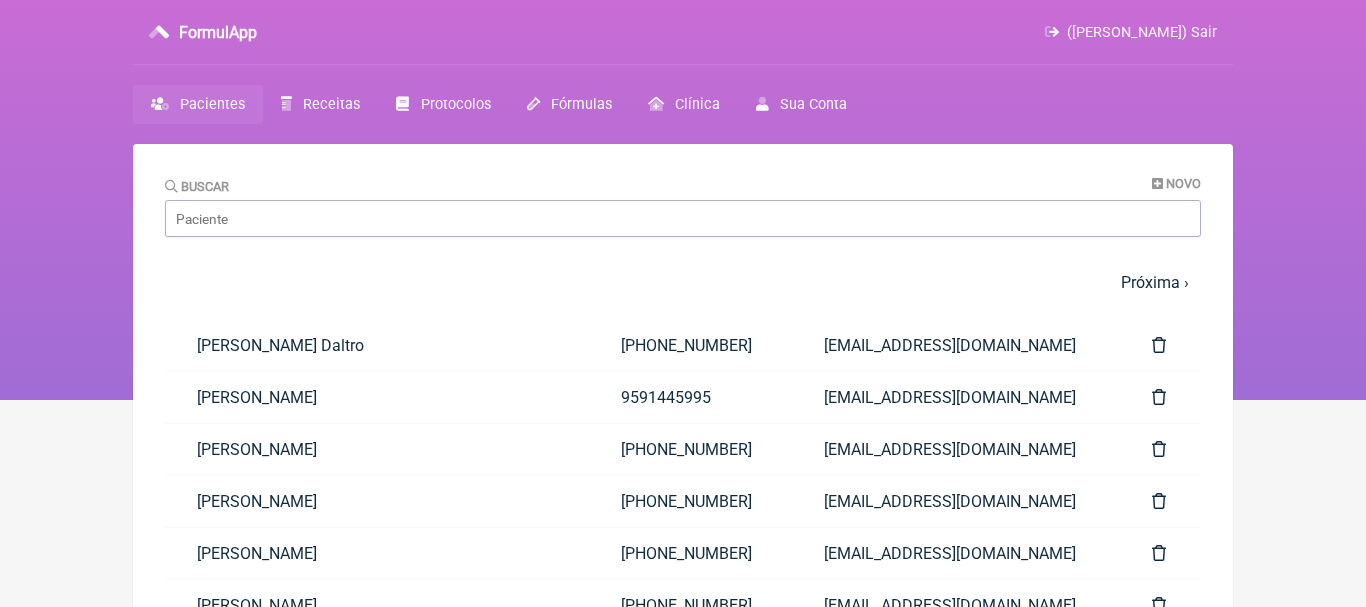 scroll, scrollTop: 0, scrollLeft: 0, axis: both 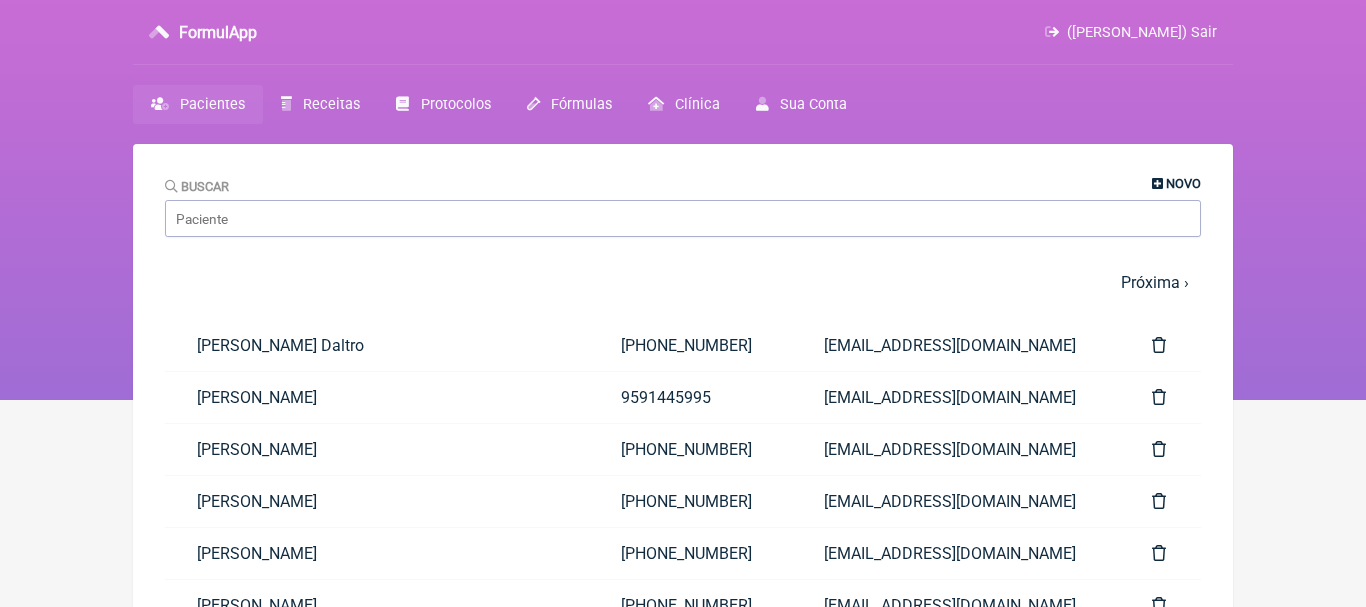 click at bounding box center (1157, 184) 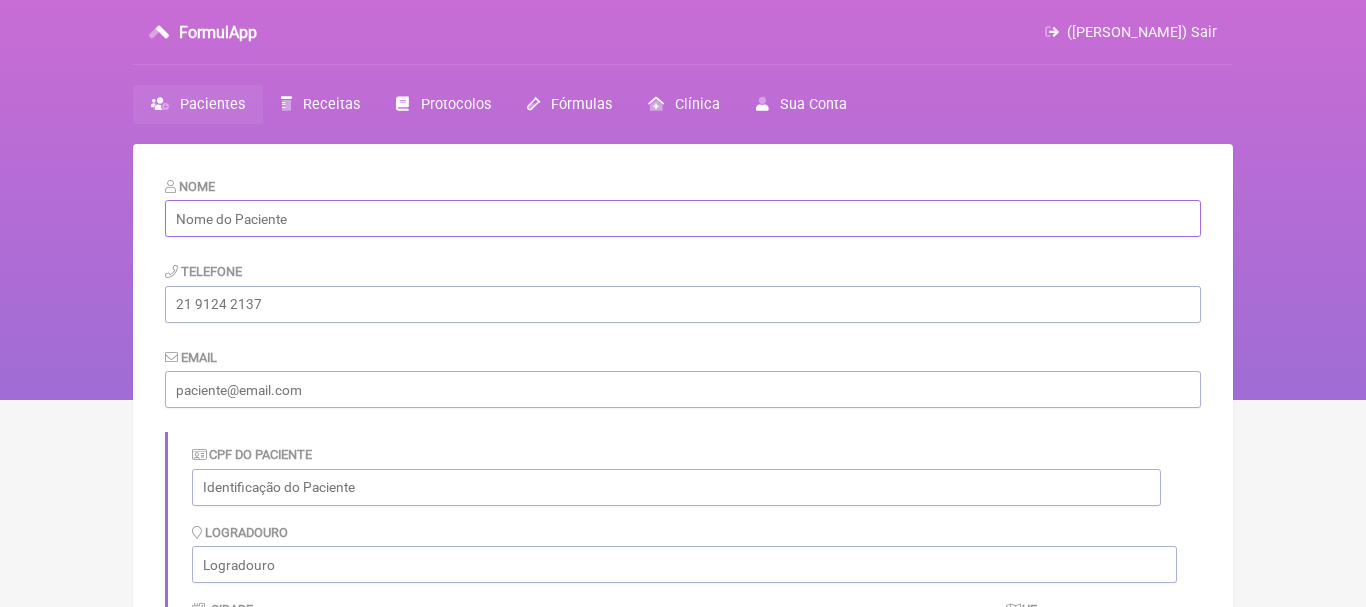 click at bounding box center [683, 218] 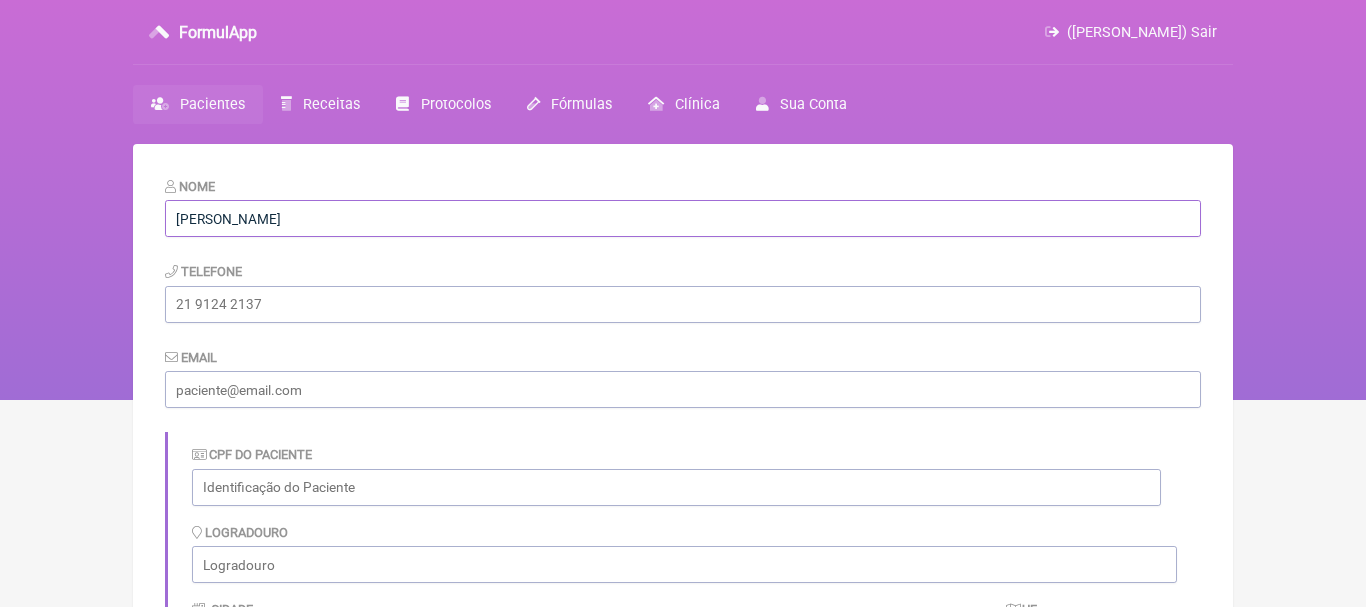 type on "[PERSON_NAME]" 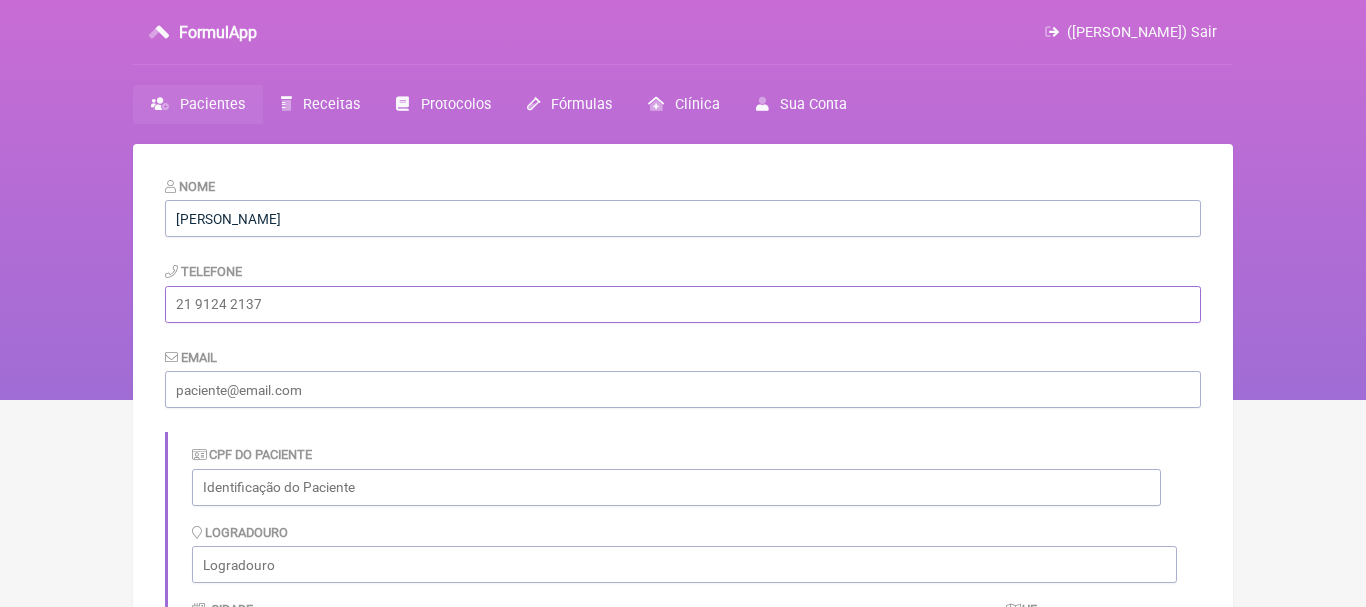 click at bounding box center [683, 304] 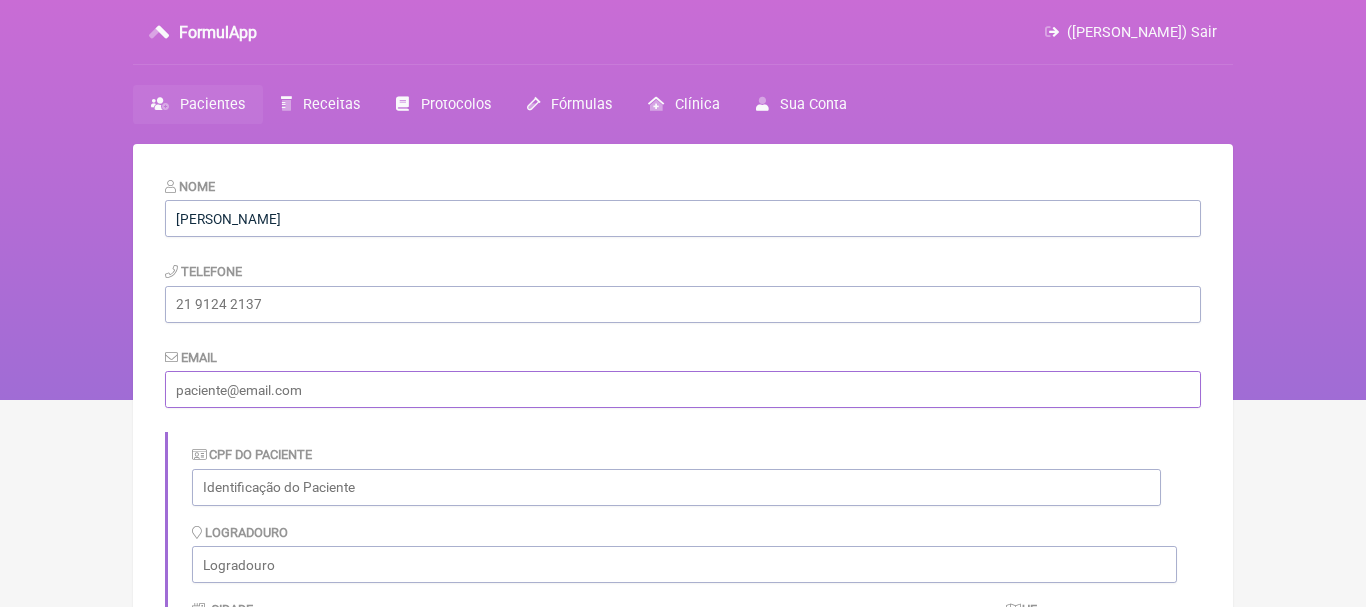 click at bounding box center [683, 389] 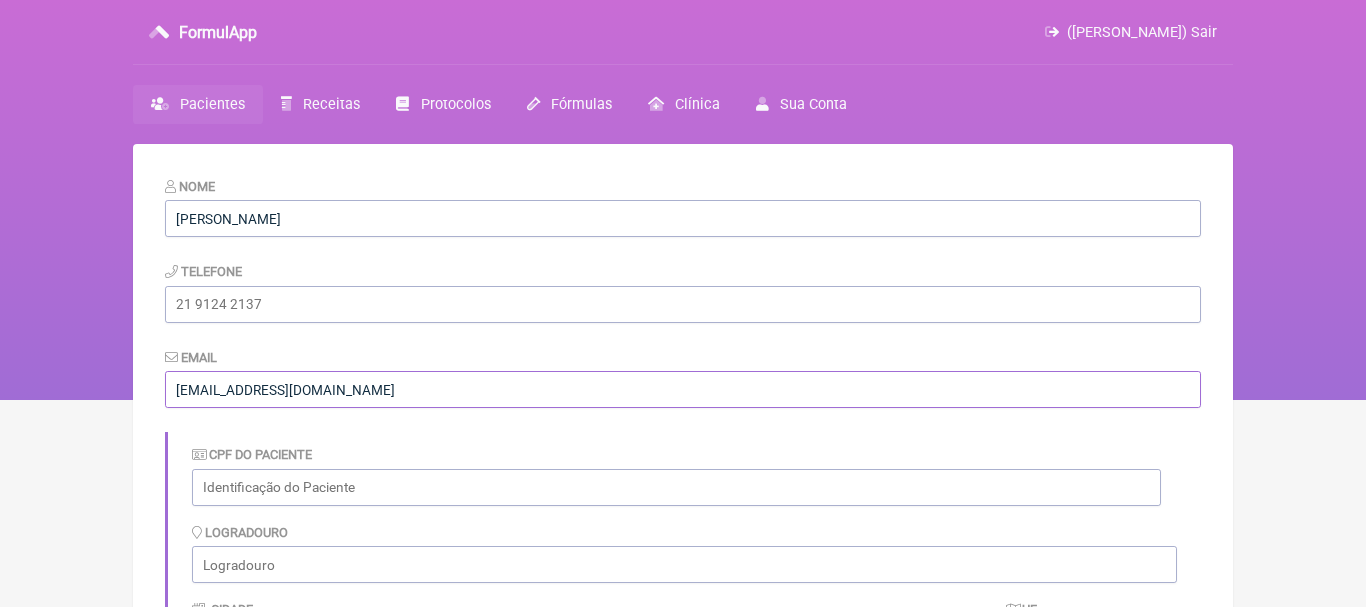 type on "[EMAIL_ADDRESS][DOMAIN_NAME]" 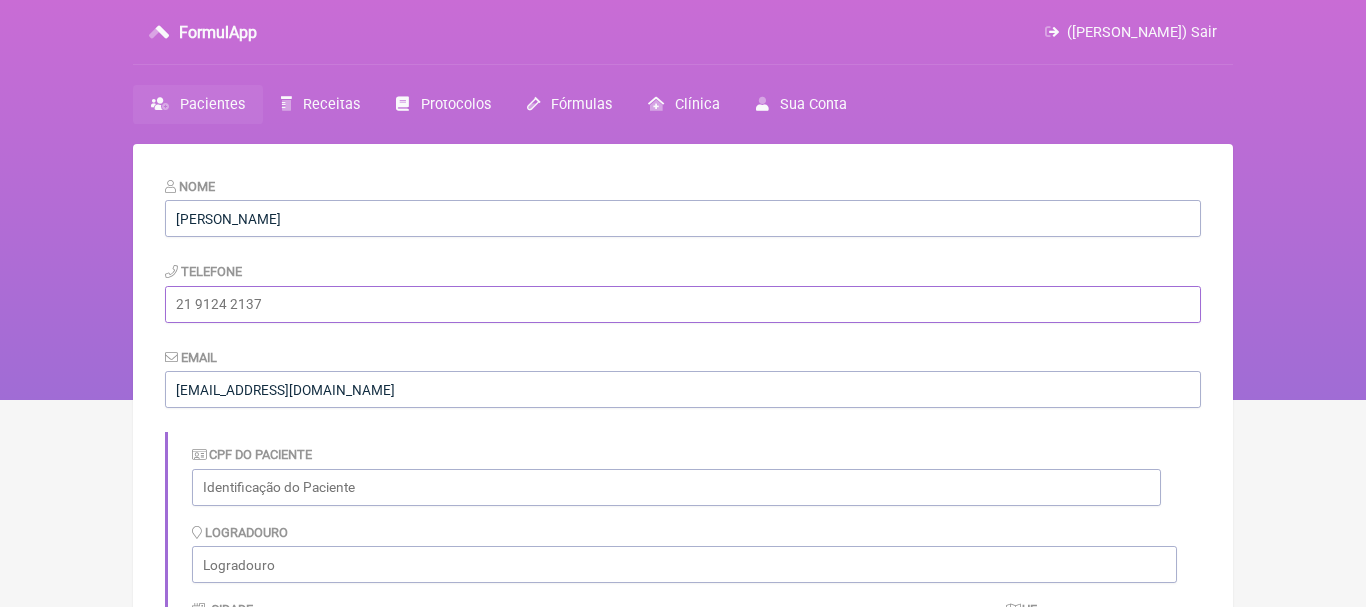 click at bounding box center [683, 304] 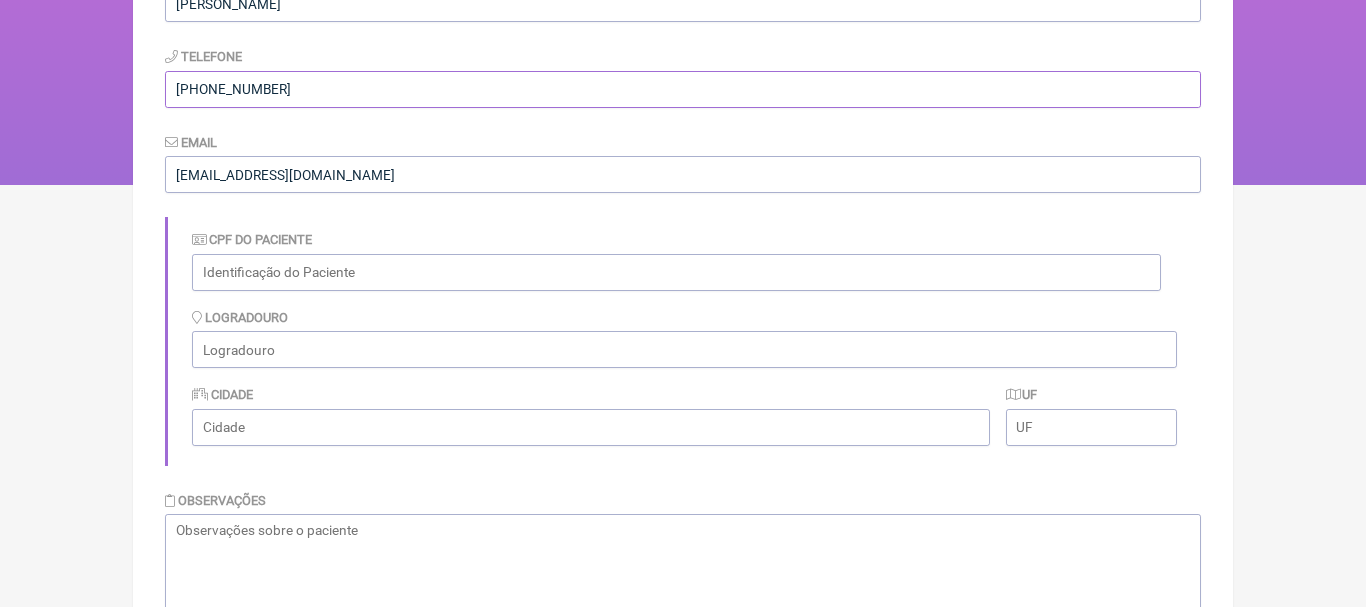 scroll, scrollTop: 411, scrollLeft: 0, axis: vertical 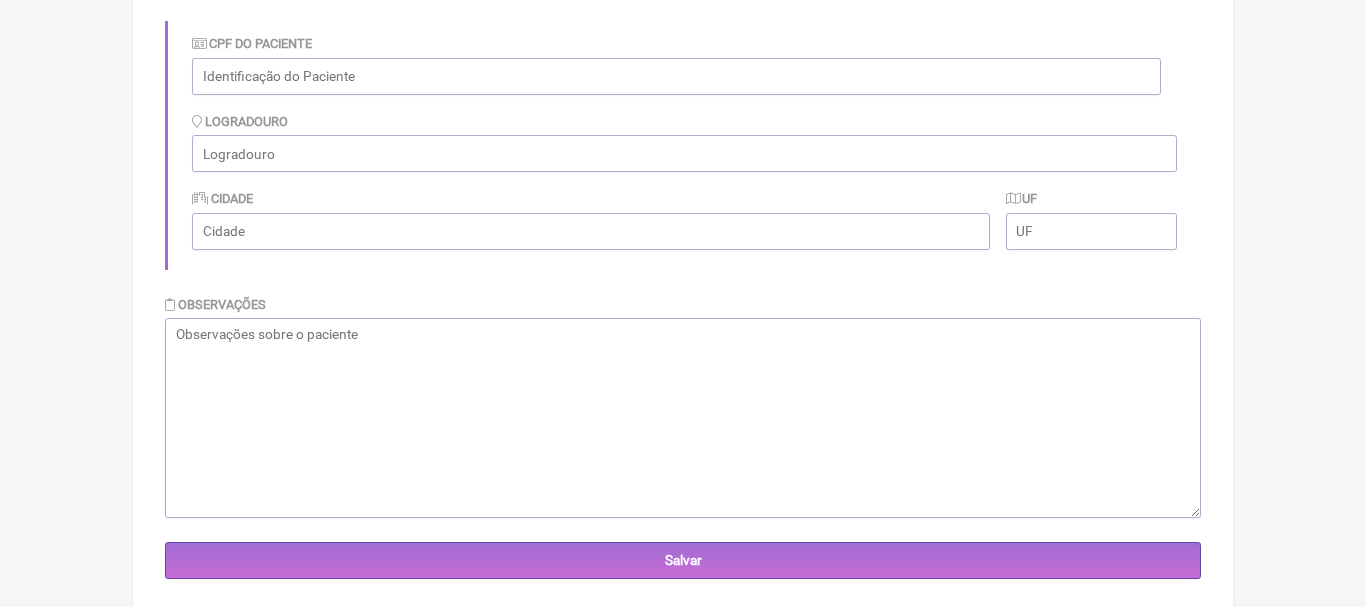 type on "[PHONE_NUMBER]" 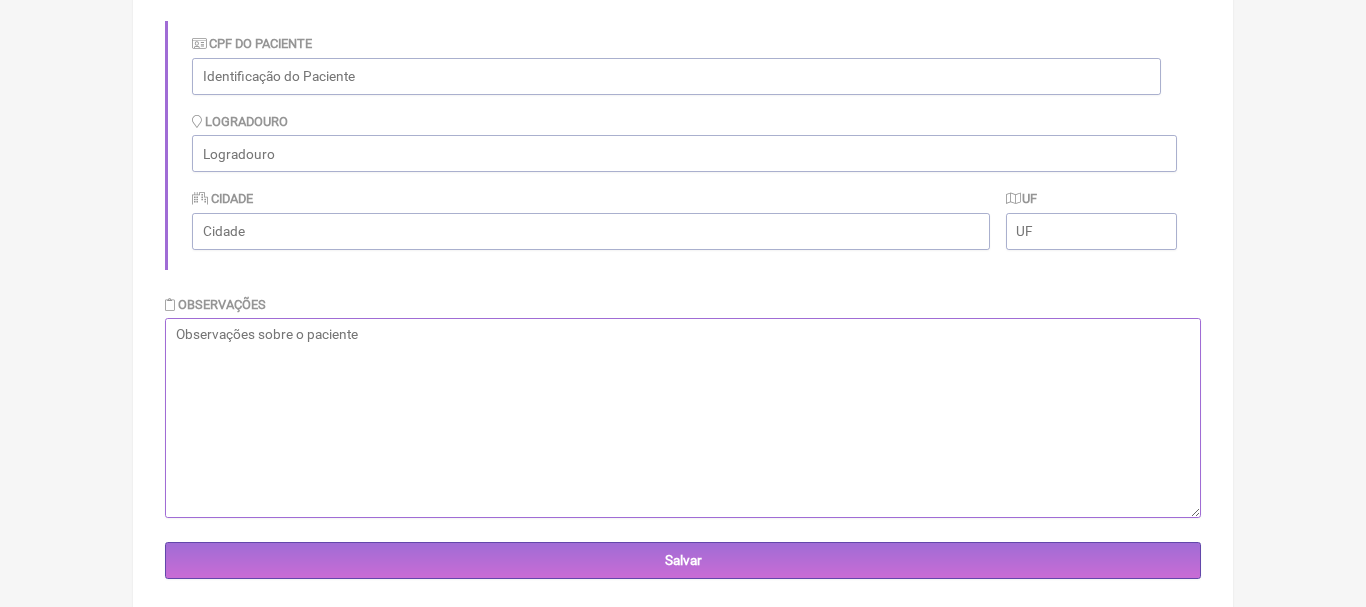 click at bounding box center (683, 418) 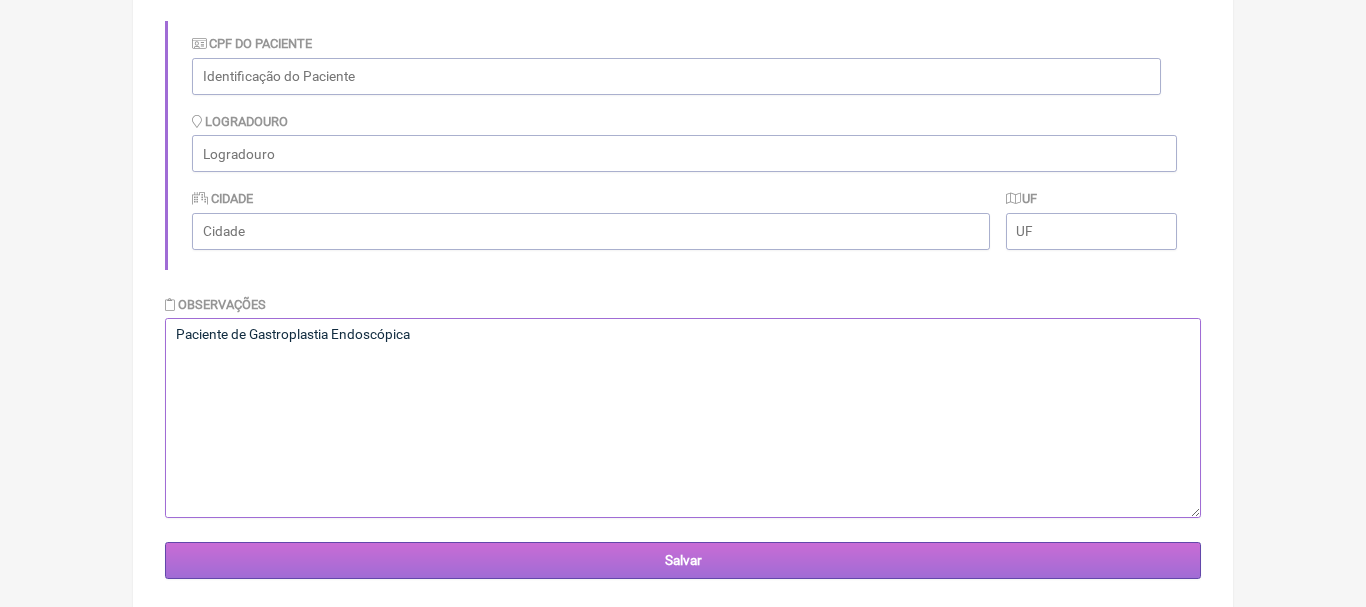 type on "Paciente de Gastroplastia Endoscópica" 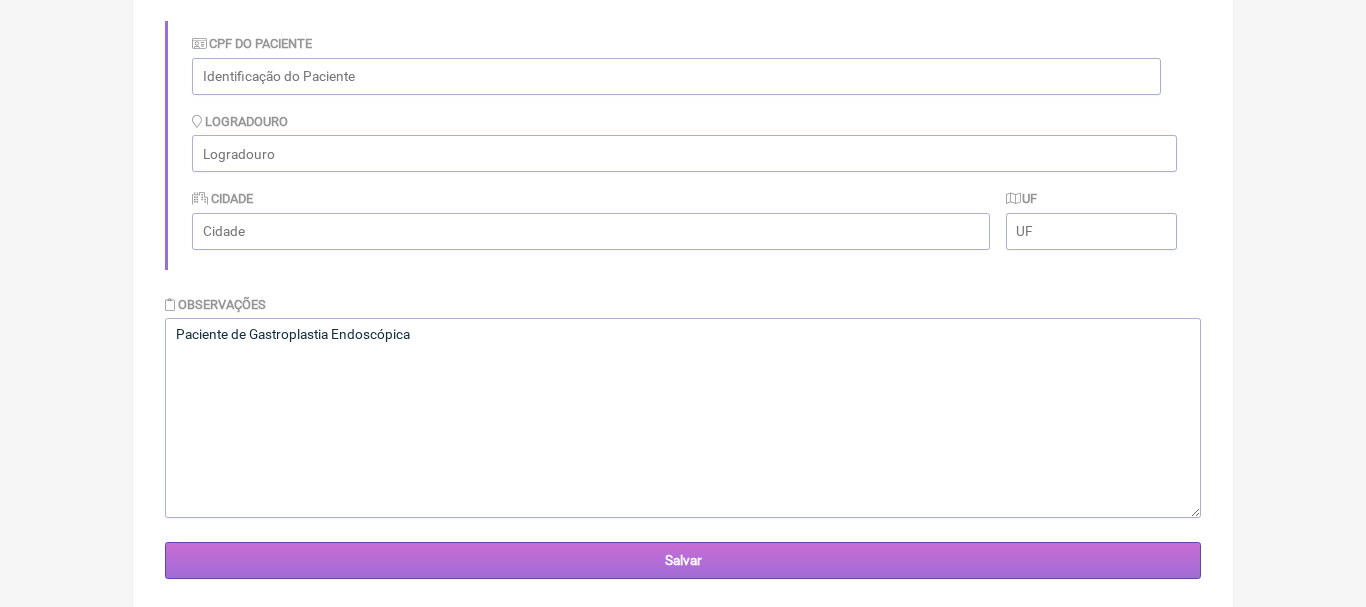 click on "Salvar" at bounding box center (683, 560) 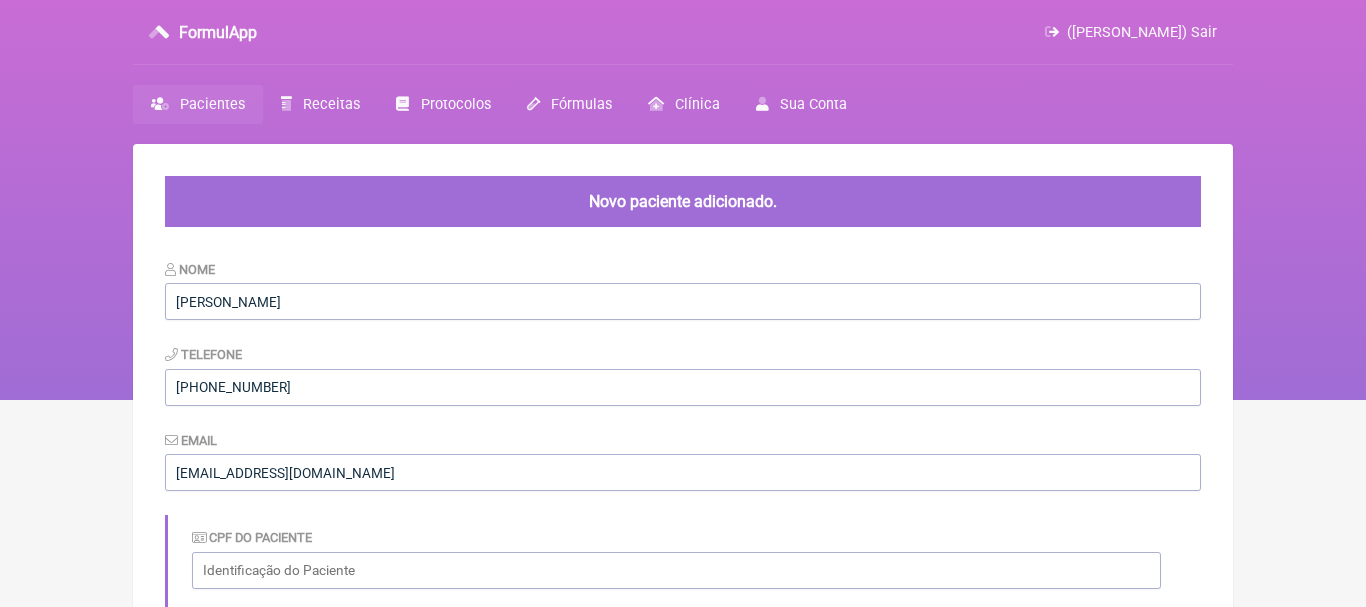 scroll, scrollTop: 0, scrollLeft: 0, axis: both 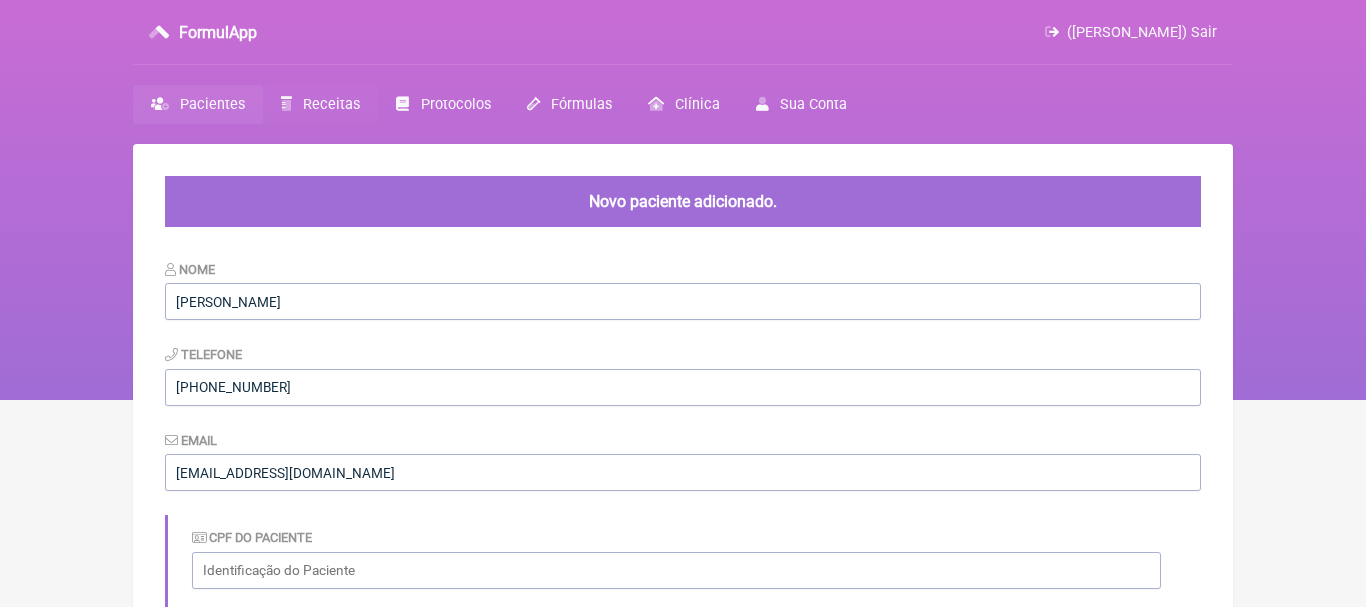 click on "Receitas" at bounding box center (331, 104) 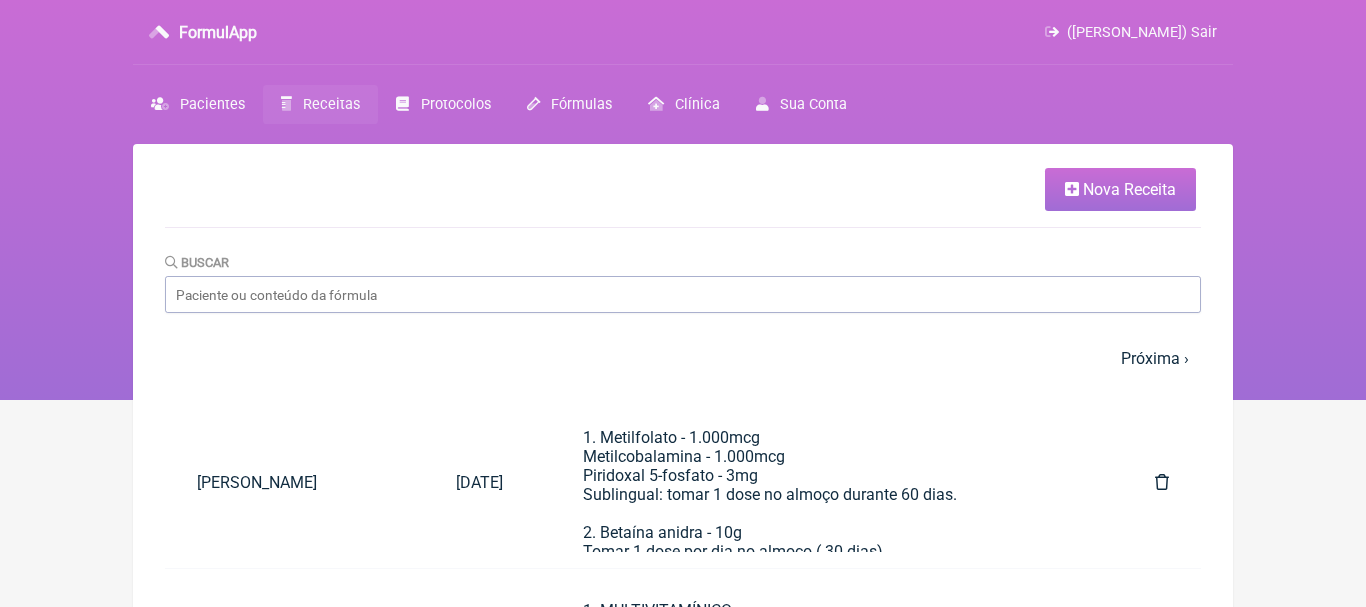 click on "Nova Receita" at bounding box center (1129, 189) 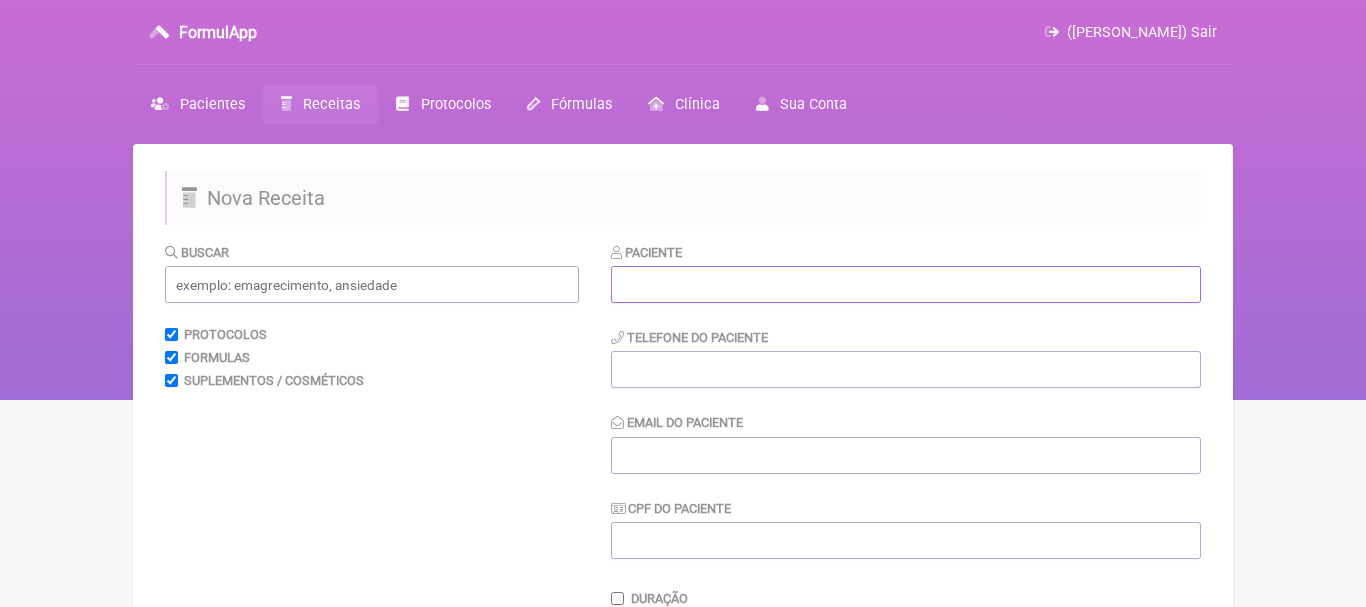 click at bounding box center (906, 284) 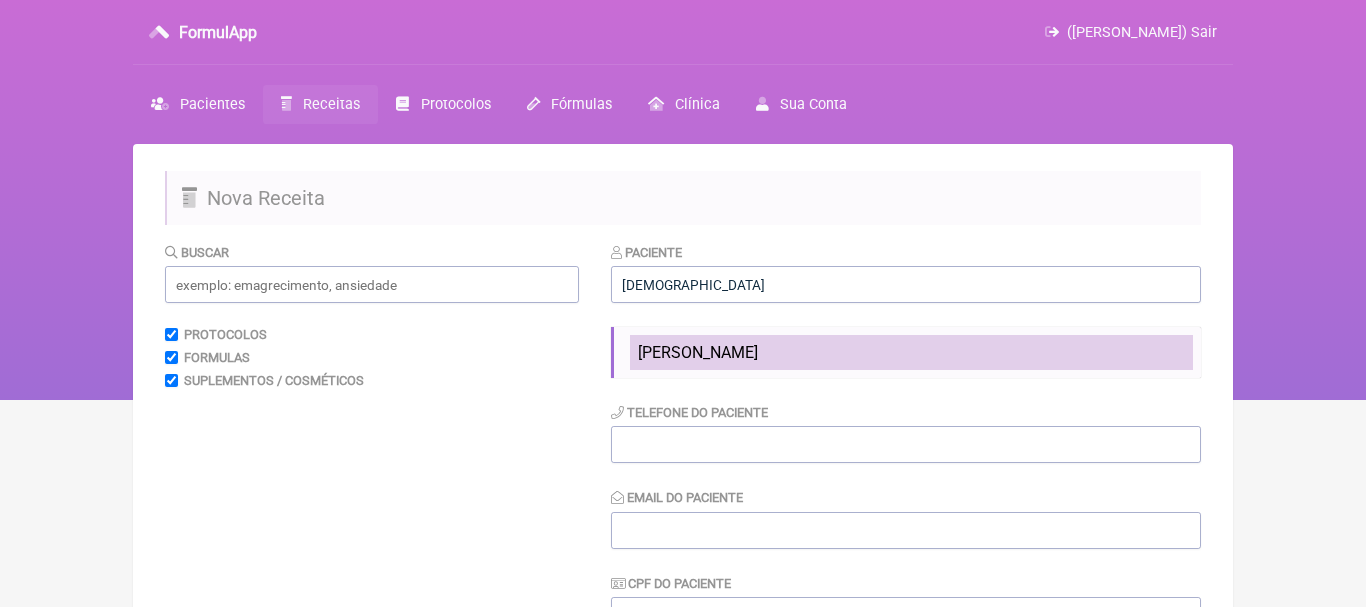 click on "Cristiano Alves Pequeno" at bounding box center [698, 352] 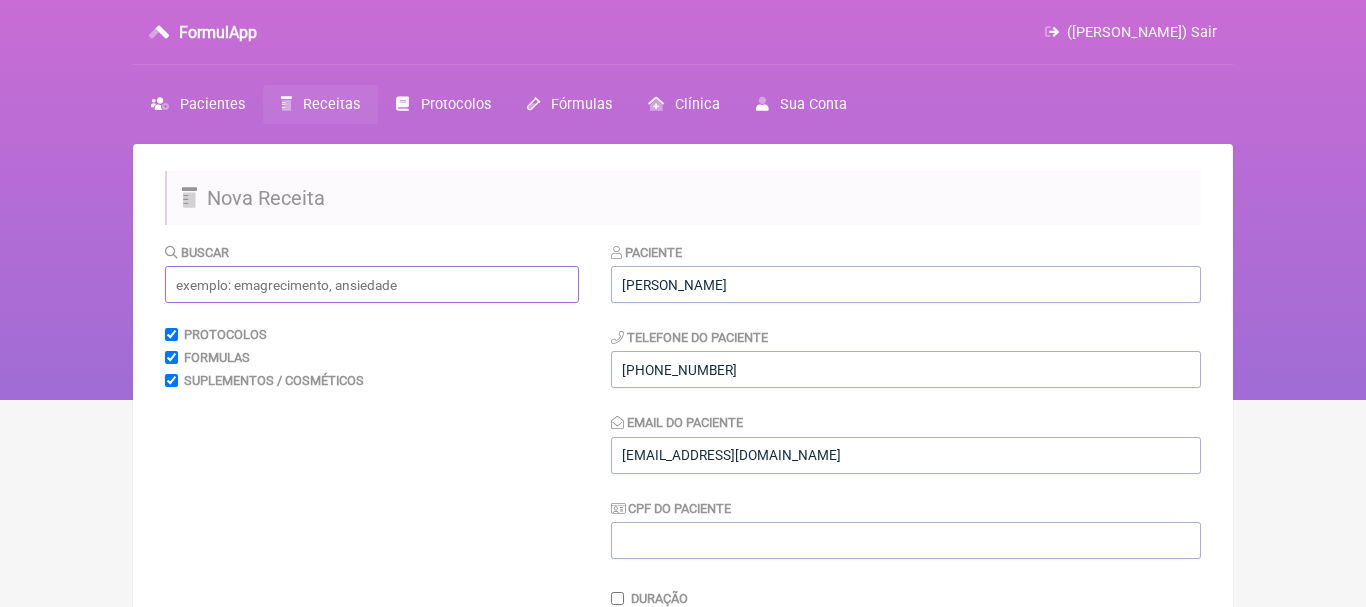 click at bounding box center (372, 284) 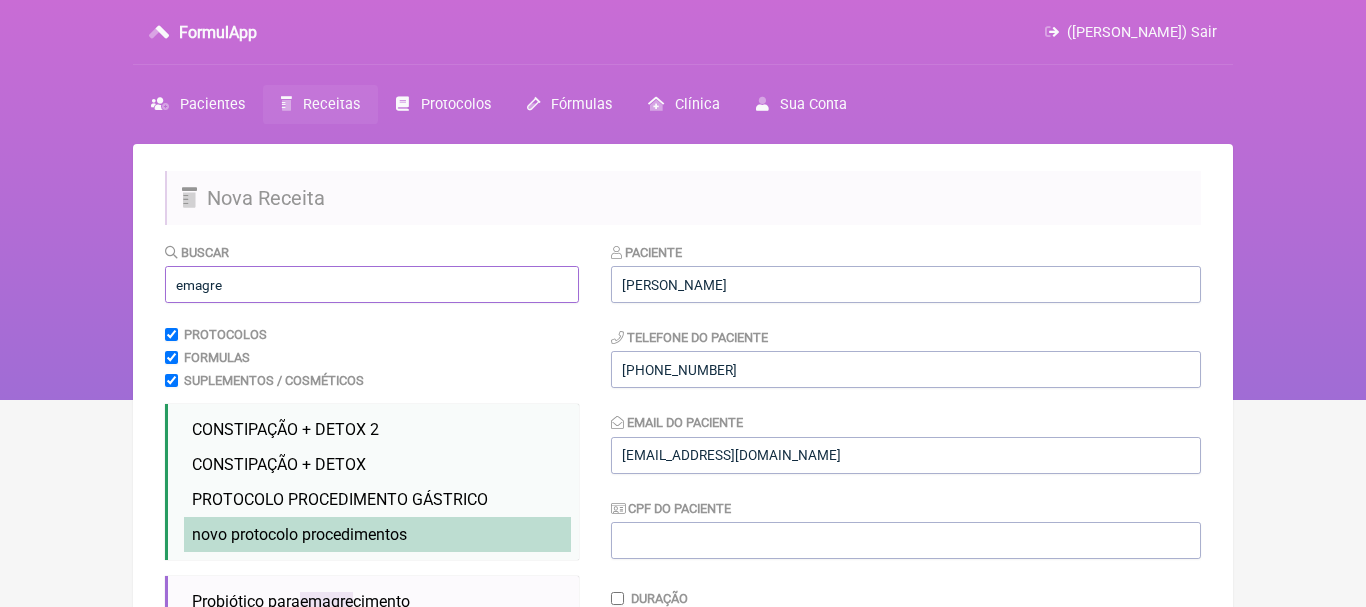 type on "emagre" 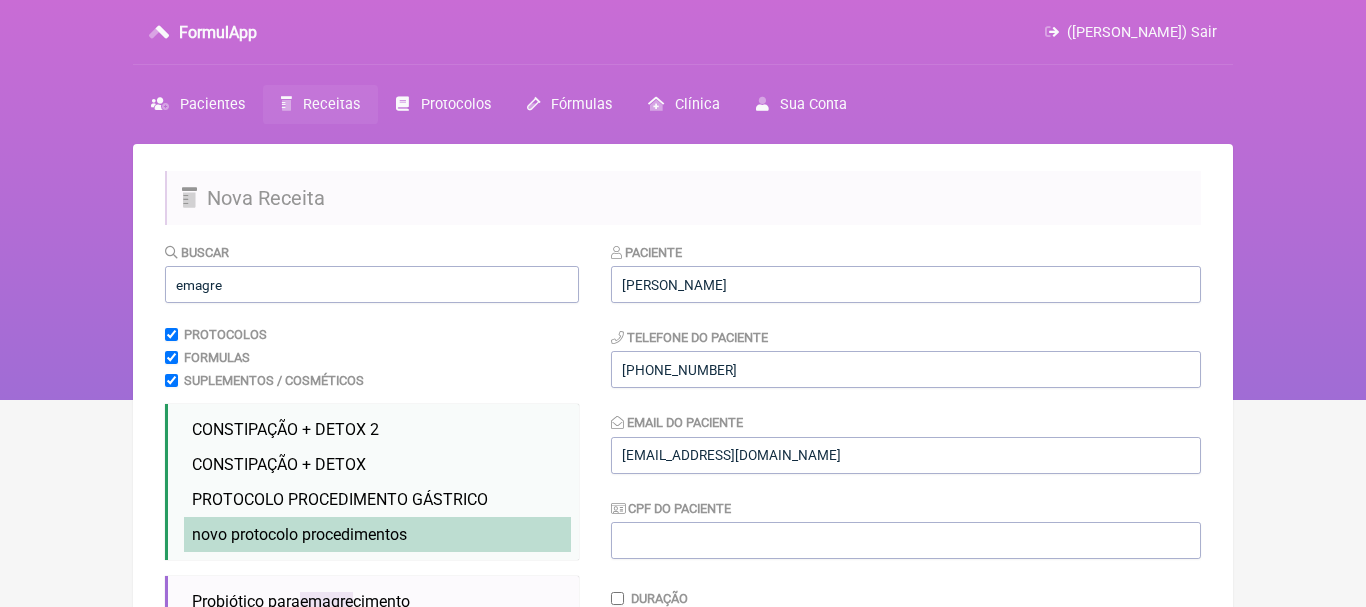 click on "novo protocolo procedimentos" at bounding box center [299, 534] 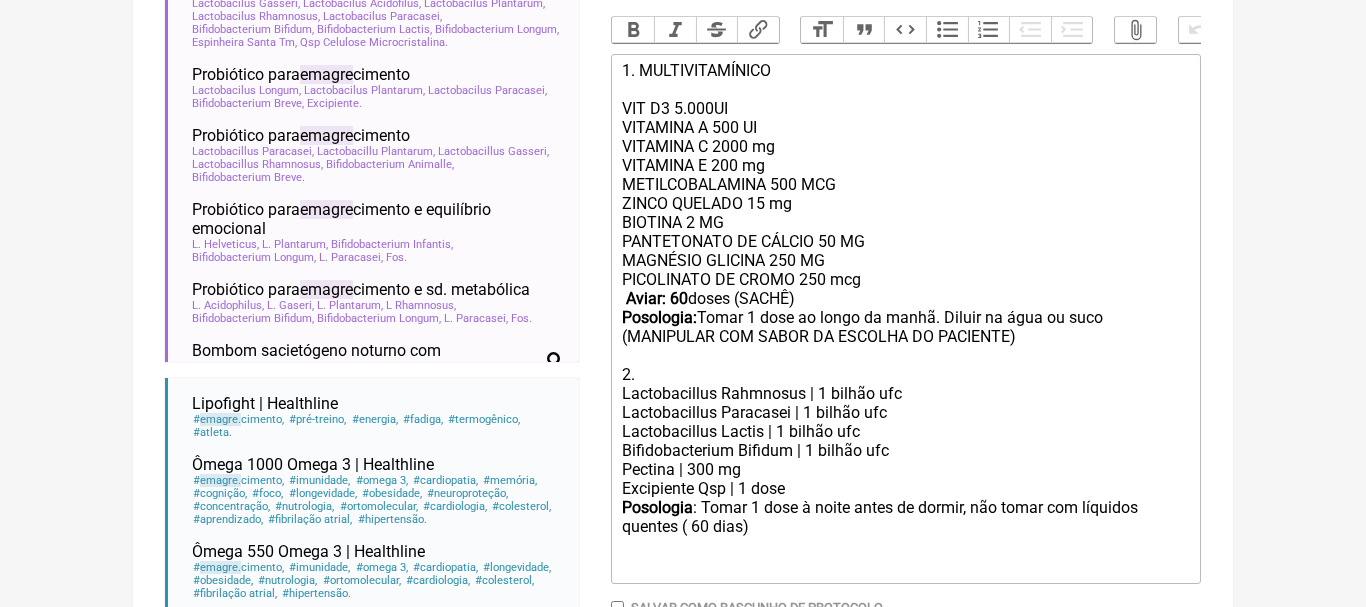 scroll, scrollTop: 621, scrollLeft: 0, axis: vertical 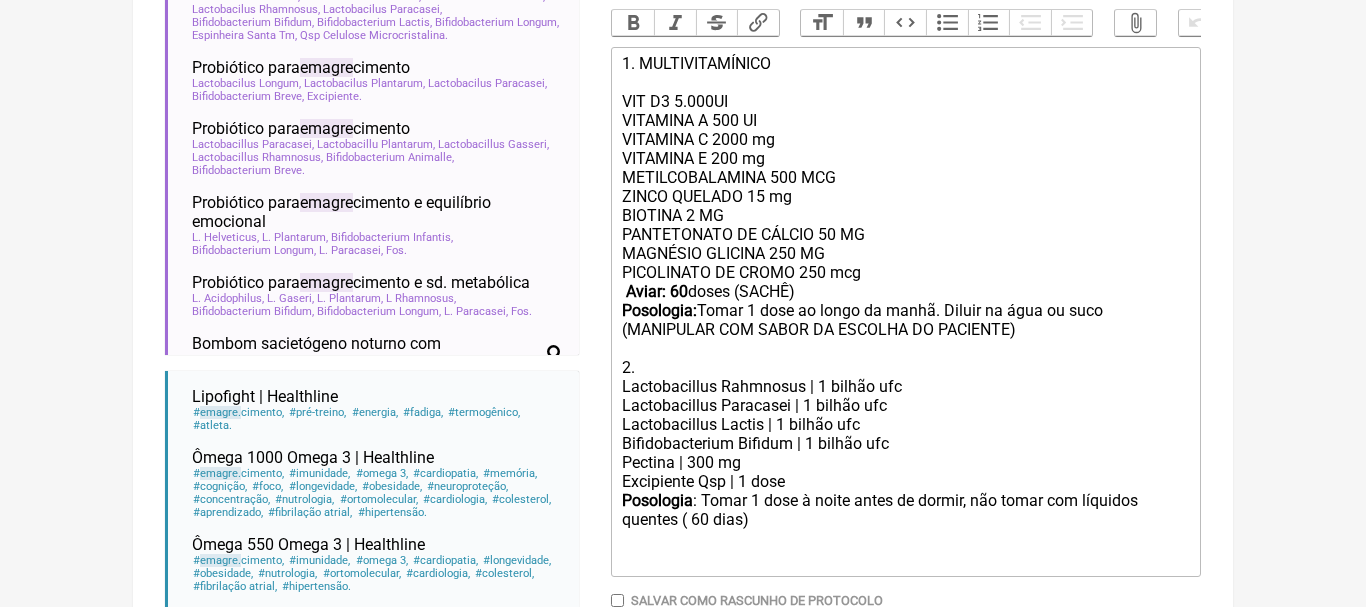 click on "PANTETONATO DE CÁLCIO 50 MG MAGNÉSIO GLICINA 250 MG PICOLINATO DE CROMO 250 mcg   Aviar: 60  doses (SACHÊ)   Posologia:  Tomar 1 dose ao longo da manhã. Diluir na água ou suco (MANIPULAR COM SABOR DA ESCOLHA DO PACIENTE)  2." 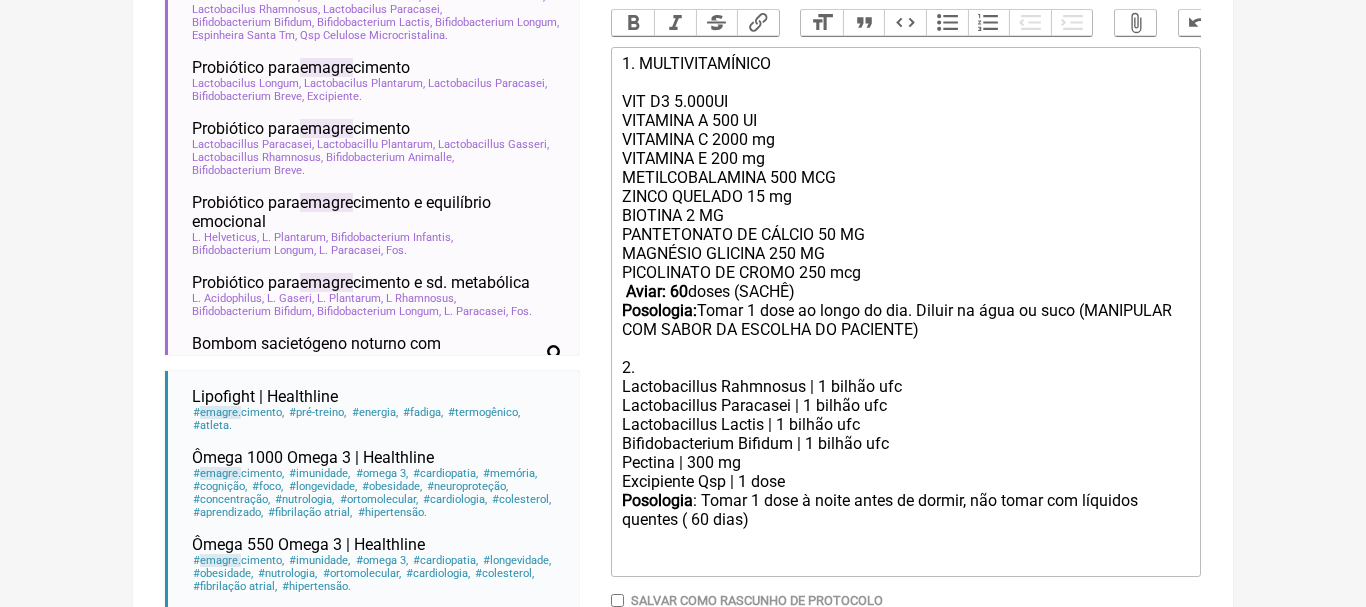 click on "PANTETONATO DE CÁLCIO 50 MG MAGNÉSIO GLICINA 250 MG PICOLINATO DE CROMO 250 mcg   Aviar: 60  doses (SACHÊ)   Posologia:  Tomar 1 dose ao longo do dia. Diluir na água ou suco (MANIPULAR COM SABOR DA ESCOLHA DO PACIENTE)  2." 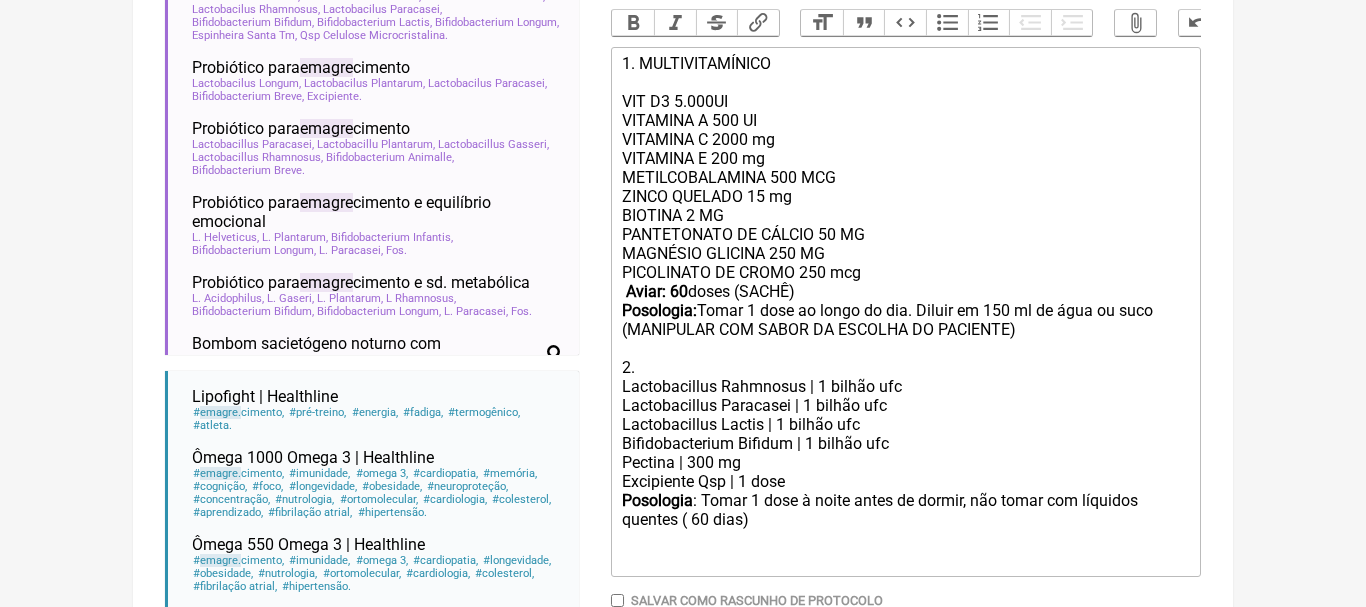click on "PANTETONATO DE CÁLCIO 50 MG MAGNÉSIO GLICINA 250 MG PICOLINATO DE CROMO 250 mcg   Aviar: 60  doses (SACHÊ)   Posologia:  Tomar 1 dose ao longo do dia. Diluir em 150 ml de água ou suco (MANIPULAR COM SABOR DA ESCOLHA DO PACIENTE)  2." 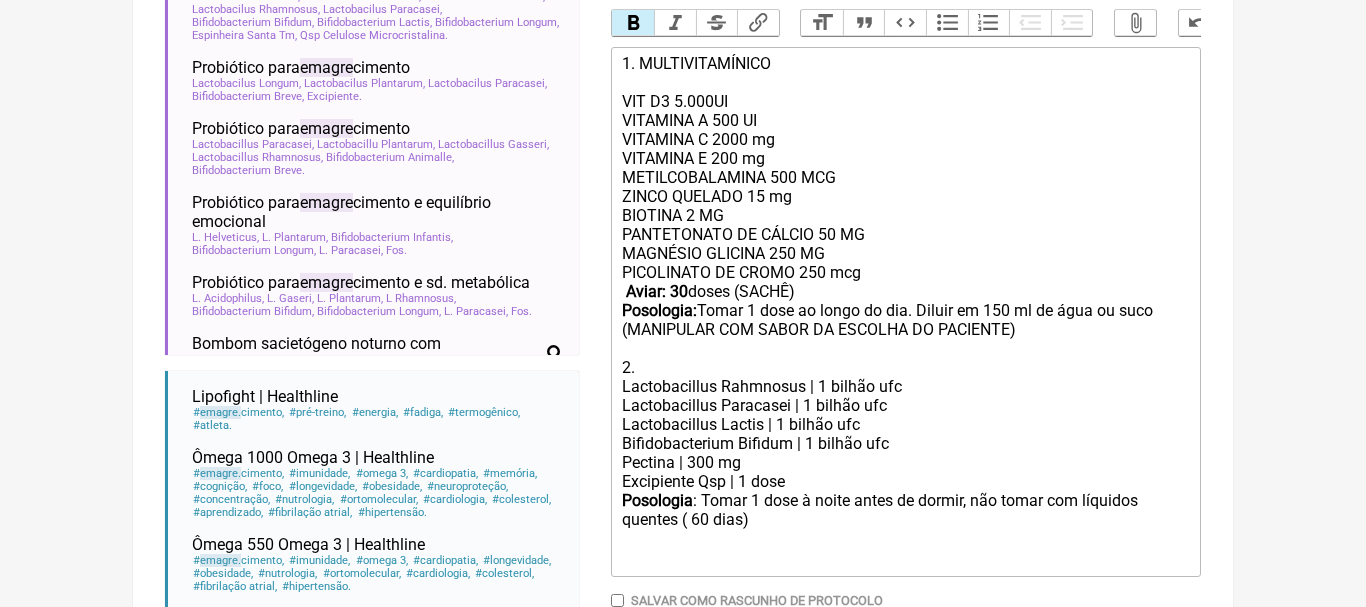 click on "Posologia : Tomar 1 dose à noite antes de dormir, não tomar com líquidos quentes ㅤ( 60 dias)" 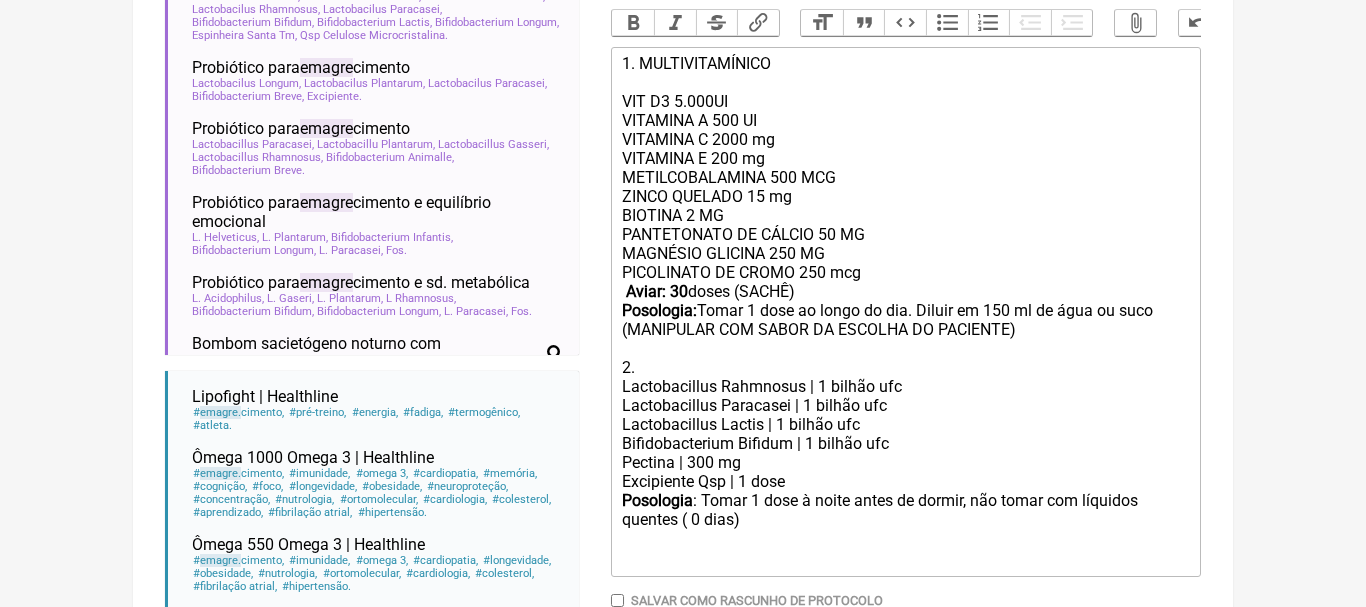type on "<div>1. MULTIVITAMÍNICO<br><br>VIT D3 5.000UI<br>VITAMINA A 500 UI<br>&nbsp;VITAMINA C 2000 mg<br>&nbsp;VITAMINA E 200 mg<br>&nbsp;METILCOBALAMINA 500 MCG<br>&nbsp;ZINCO QUELADO 15 mg</div><div>BIOTINA 2 MG</div><div>PANTETONATO DE CÁLCIO 50 MG<br>MAGNÉSIO GLICINA 250 MG<br>PICOLINATO DE CROMO 250 mcg<br>&nbsp;<strong>Aviar: 30</strong> doses (SACHÊ)<br> <strong>Posologia: </strong>Tomar 1 dose ao longo do dia. Diluir em 150 ml de água ou suco (MANIPULAR COM SABOR DA ESCOLHA DO PACIENTE)&nbsp;<br><br>2.&nbsp;</div><div>Lactobacillus Rahmnosus | 1 bilhão ufc</div><div>Lactobacillus Paracasei | 1 bilhão ufc</div><div>Lactobacillus Lactis | 1 bilhão ufc</div><div>Bifidobacterium Bifidum | 1 bilhão ufc</div><div>Pectina | 300 mg</div><div>Excipiente Qsp | 1 dose</div><div><strong>Posologia</strong>: Tomar 1 dose à noite antes de dormir, não tomar com líquidos quentes ㅤ( 30 dias)<br><br><br></div>" 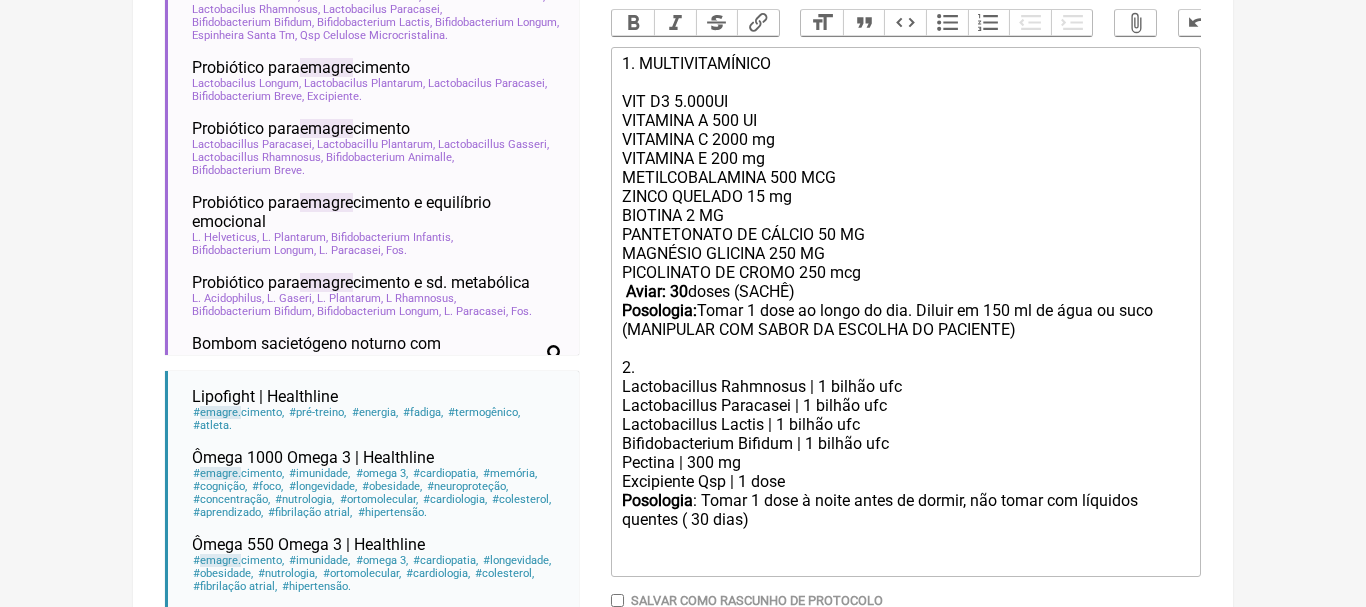 scroll, scrollTop: 792, scrollLeft: 0, axis: vertical 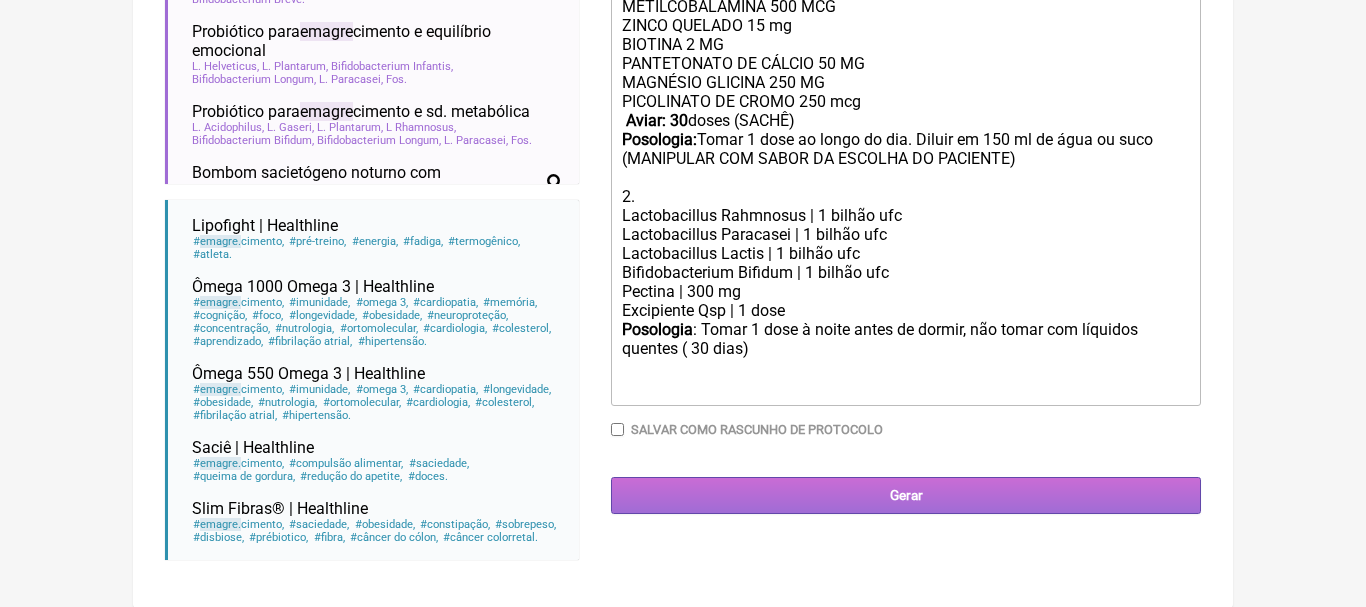 click on "Gerar" at bounding box center (906, 495) 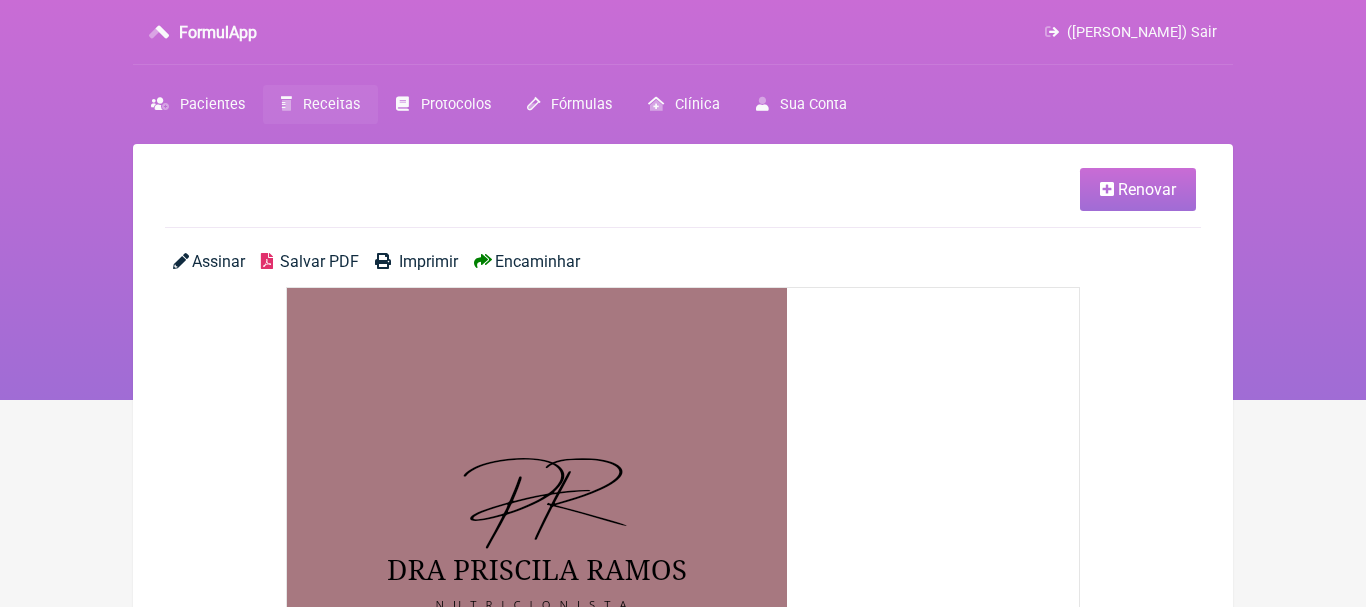 scroll, scrollTop: 0, scrollLeft: 0, axis: both 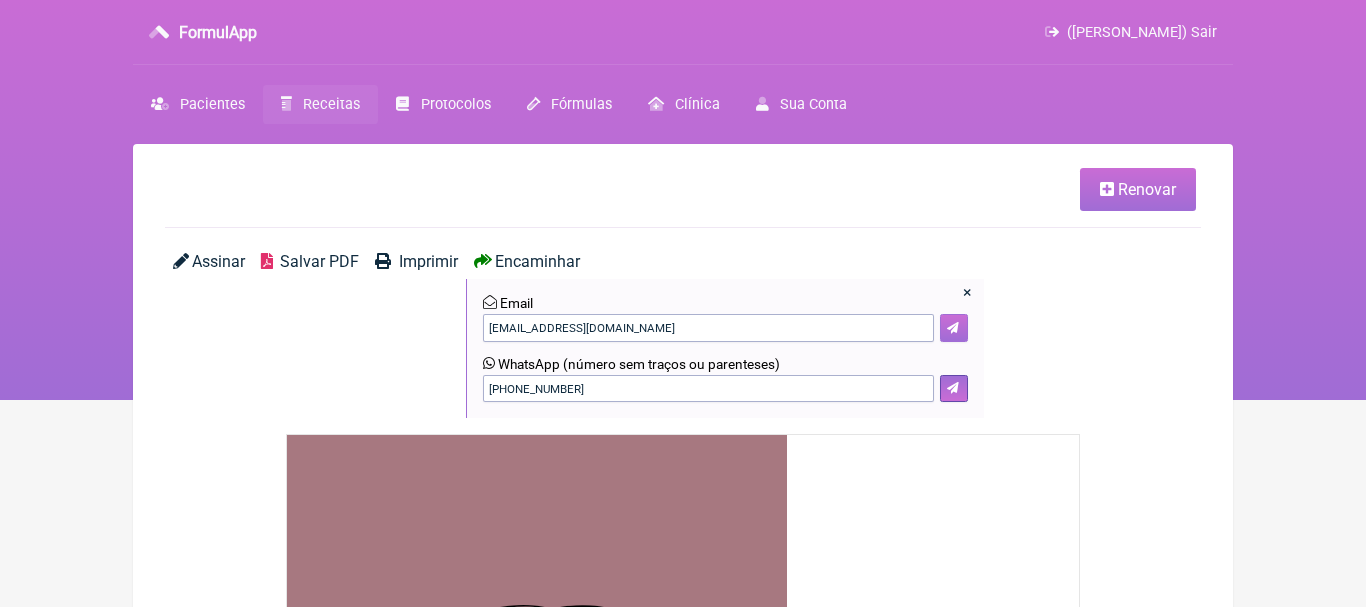 click at bounding box center [954, 328] 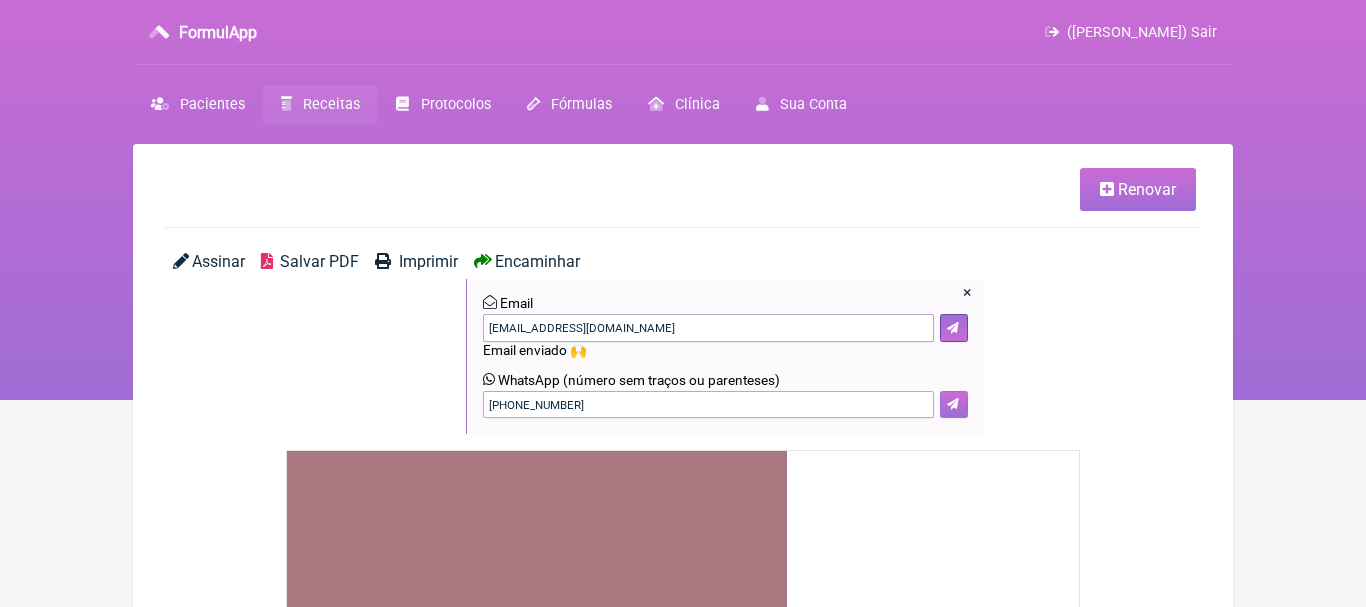 click at bounding box center [953, 404] 